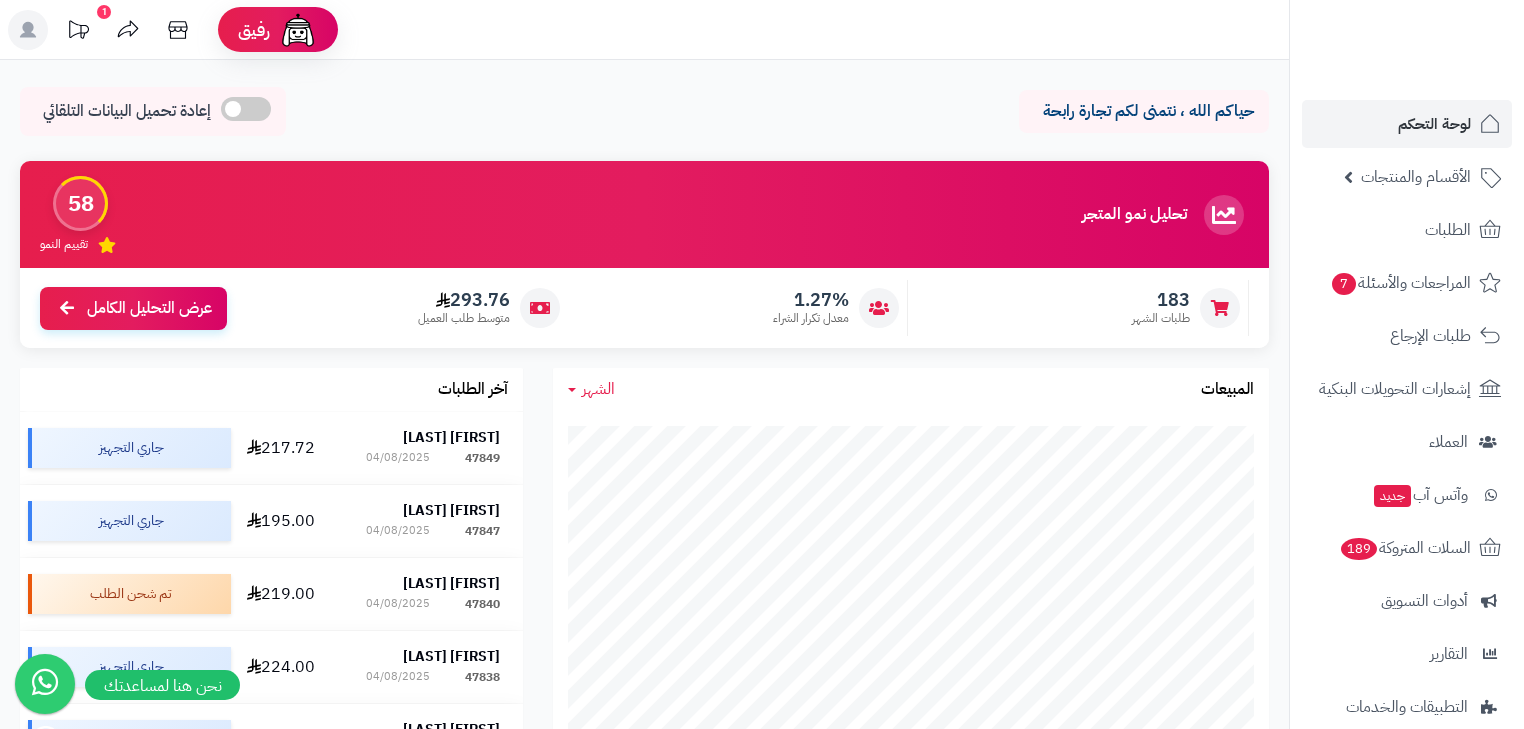 scroll, scrollTop: 0, scrollLeft: 0, axis: both 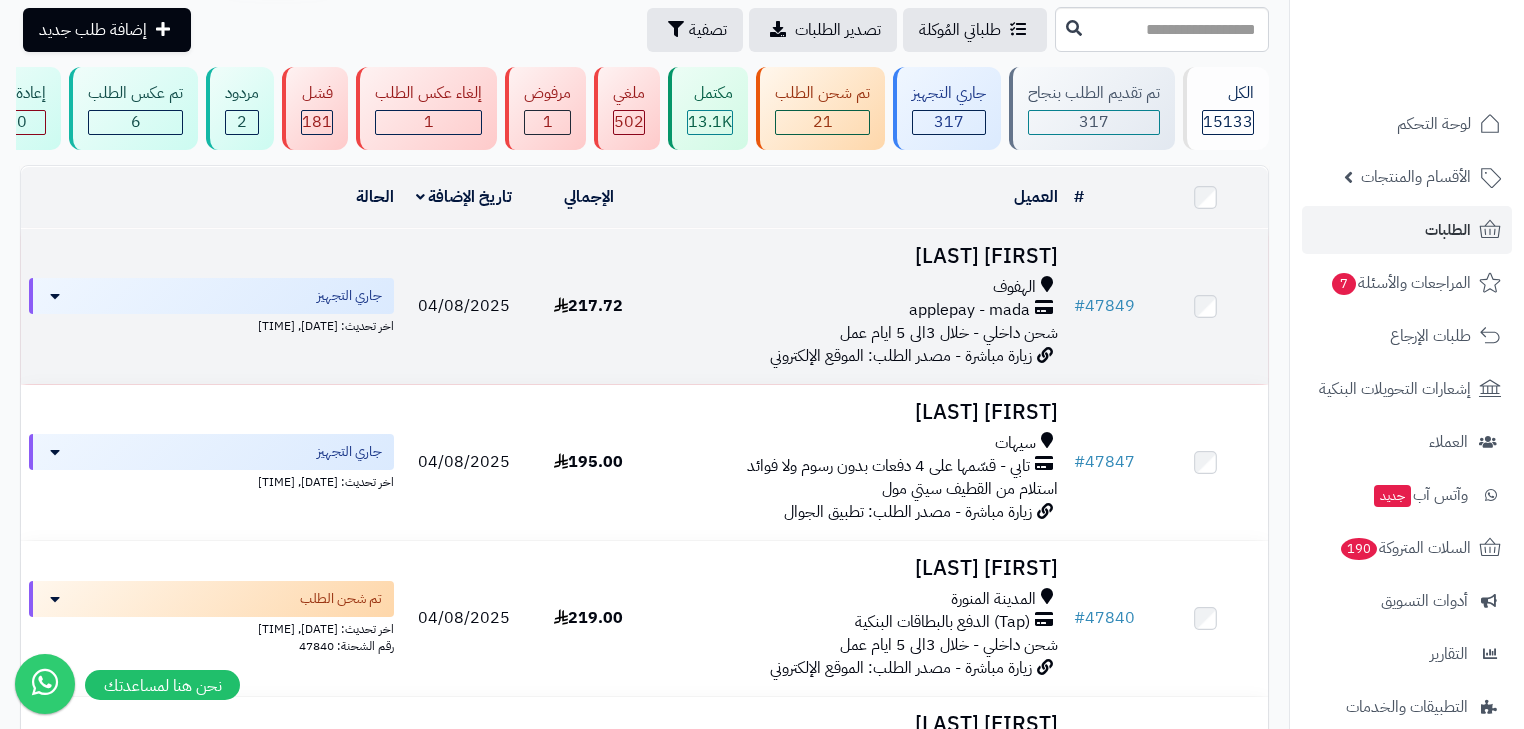 click on "شحن داخلي  - خلال 3الى 5 ايام عمل" at bounding box center (949, 333) 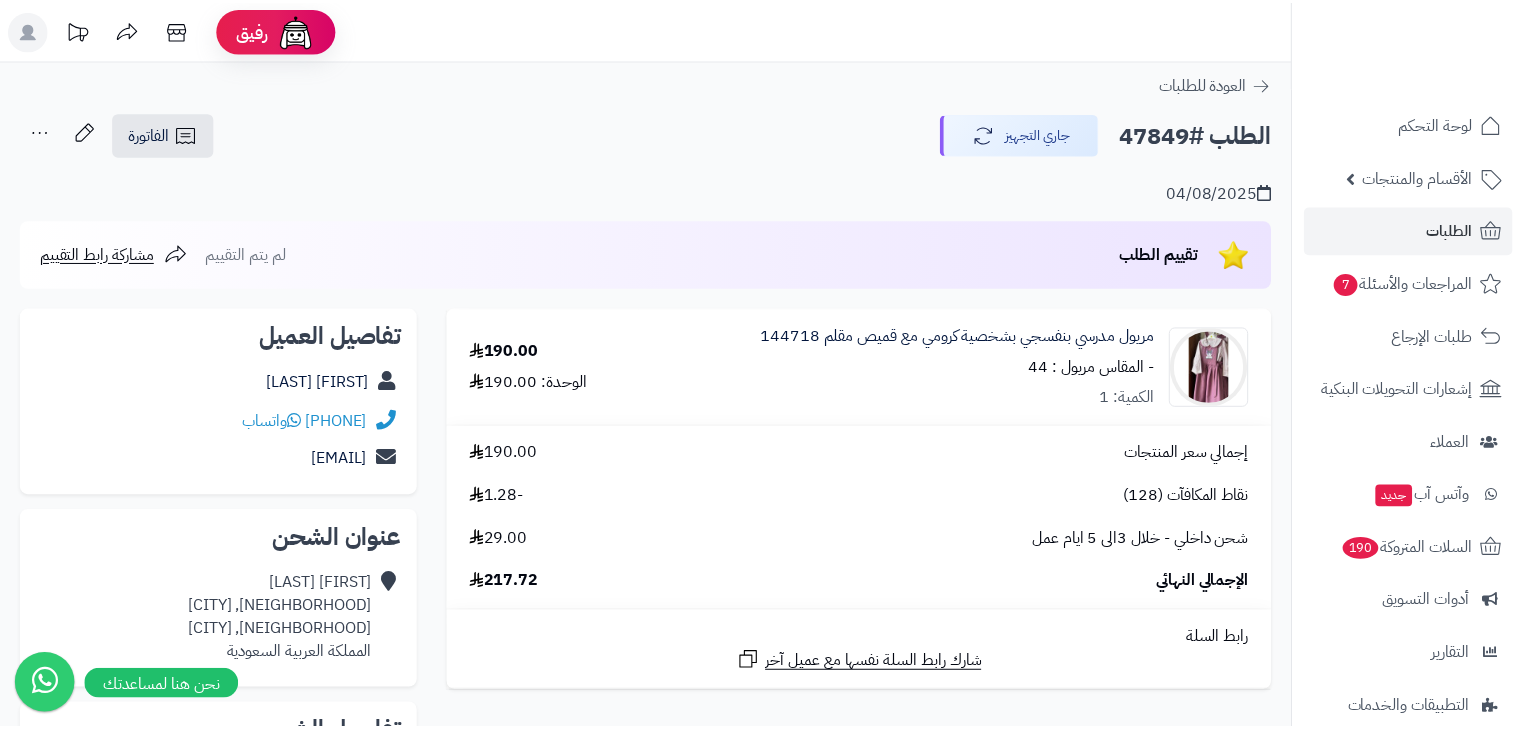 scroll, scrollTop: 0, scrollLeft: 0, axis: both 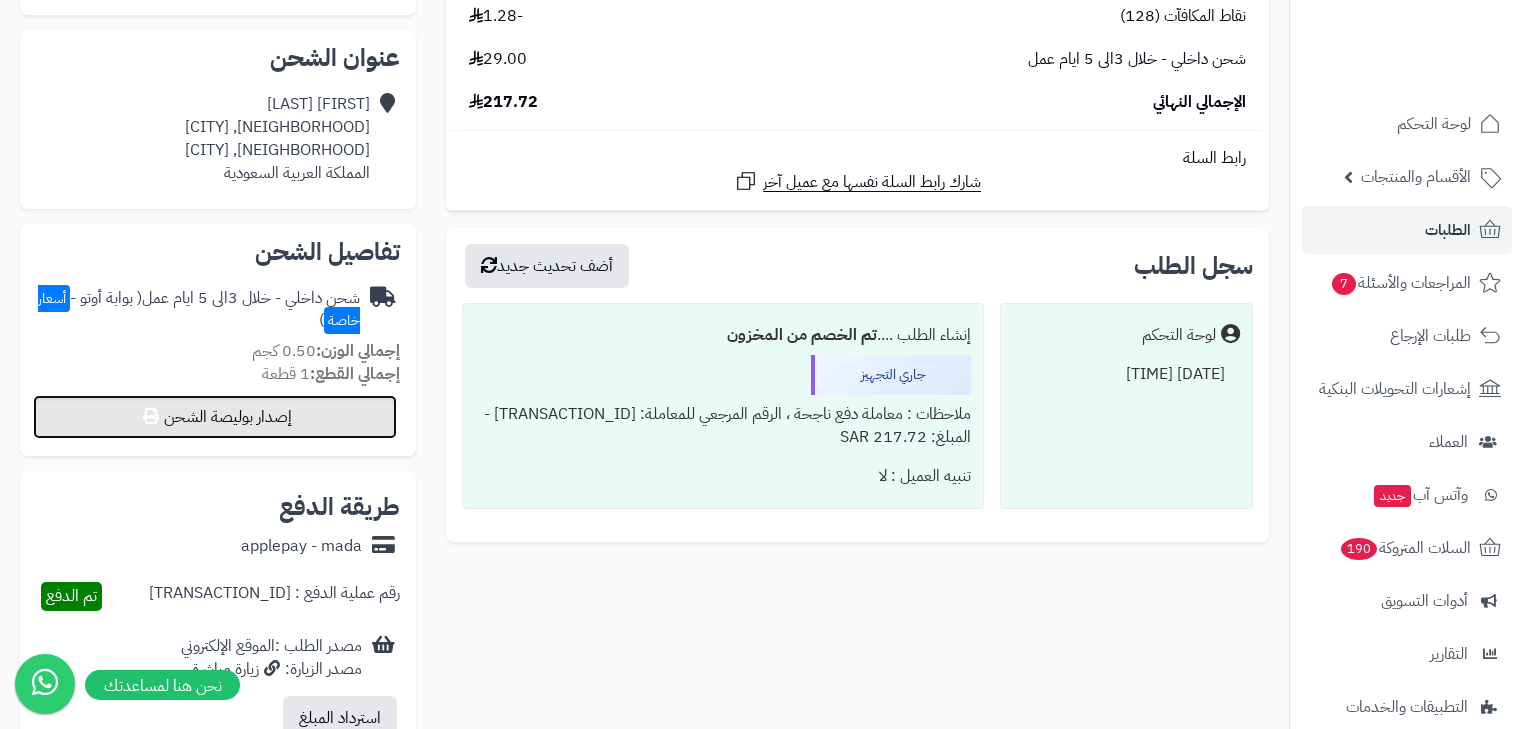 click on "إصدار بوليصة الشحن" at bounding box center [215, 417] 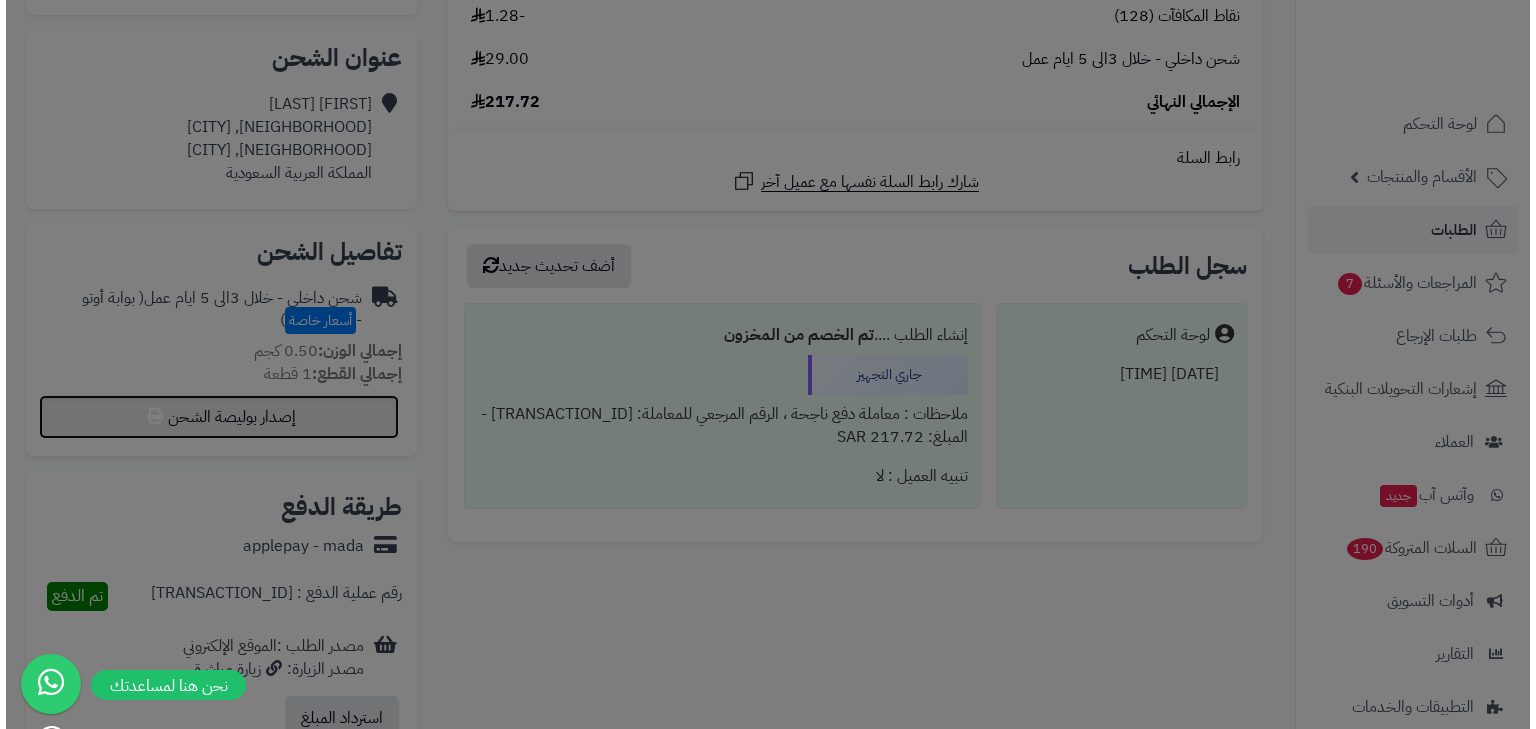 select on "***" 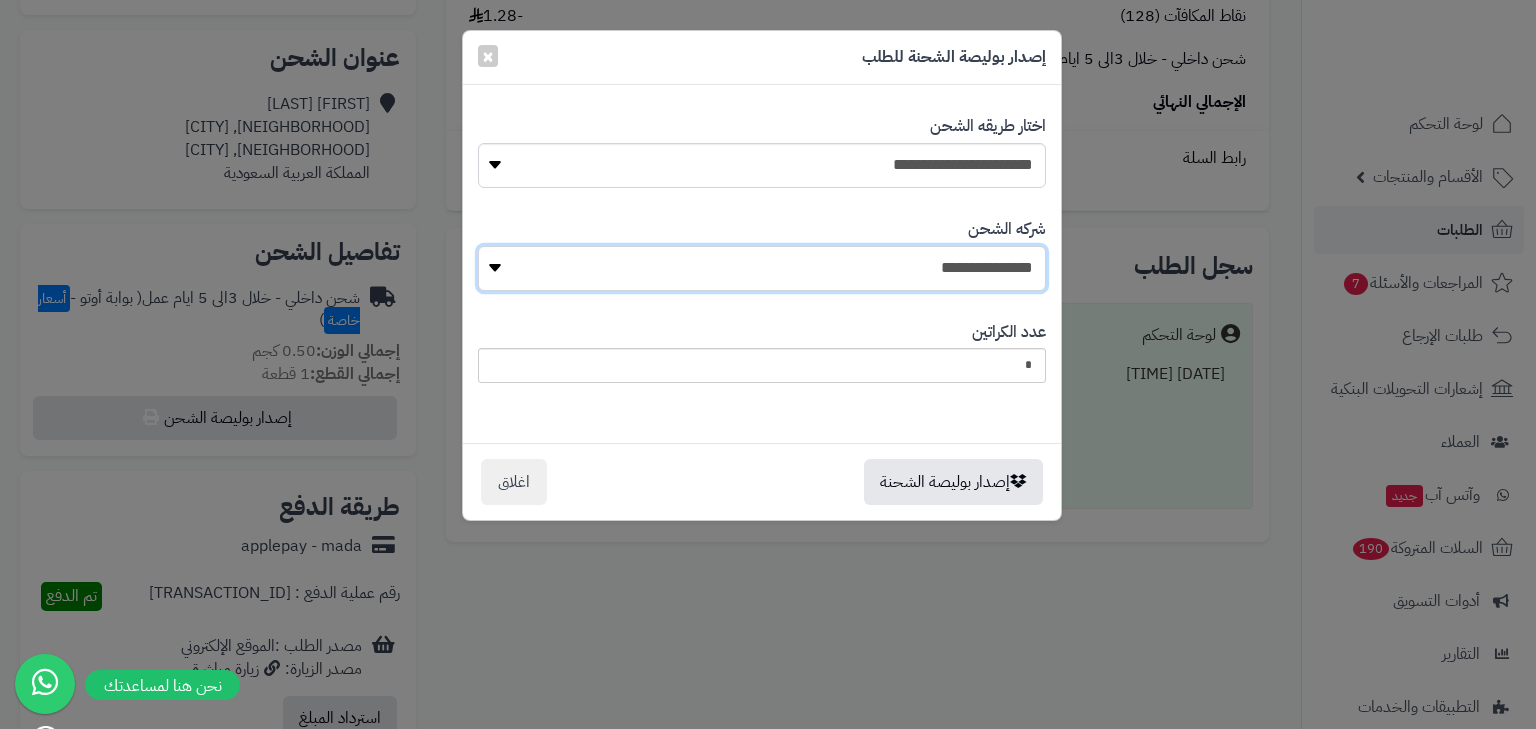 click on "**********" at bounding box center (762, 268) 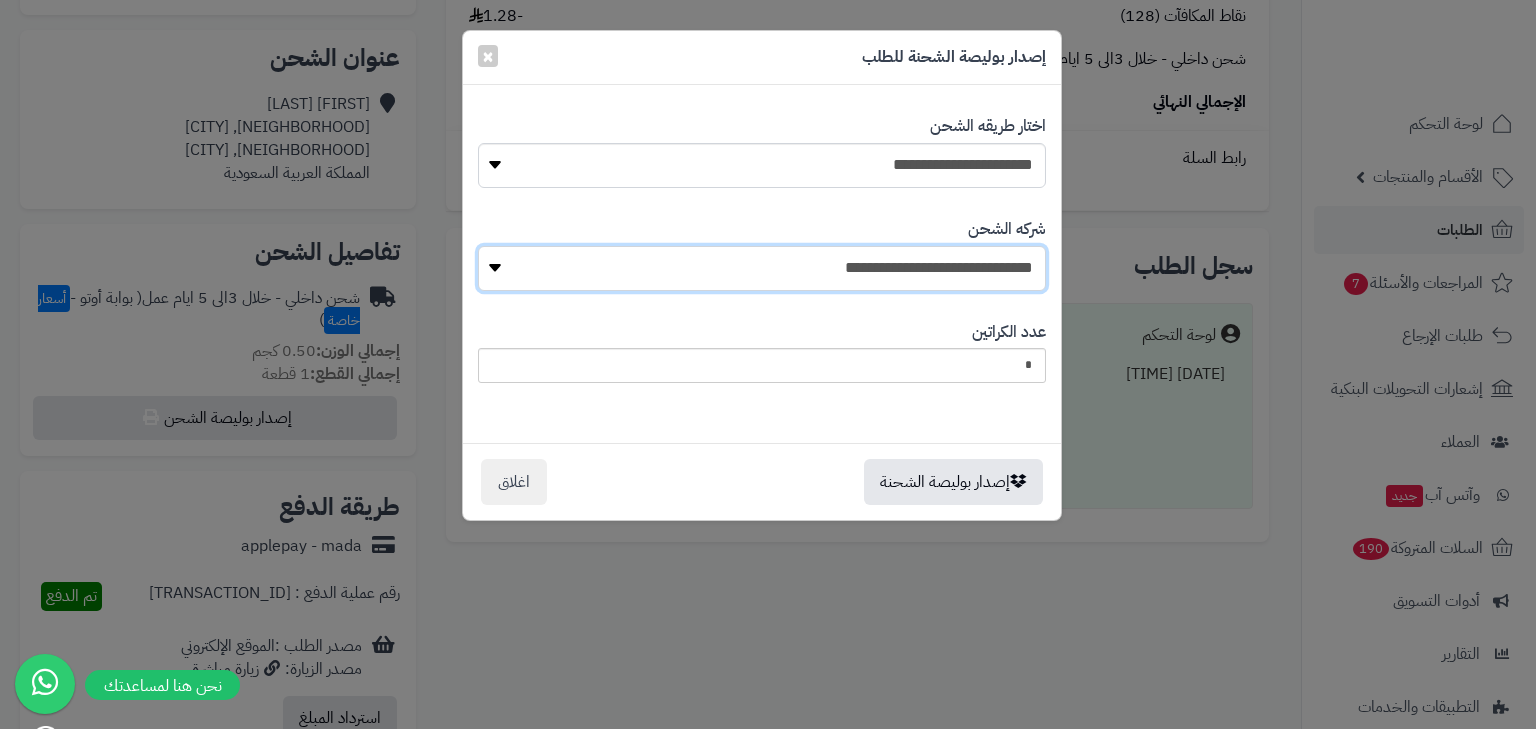 click on "**********" at bounding box center (762, 268) 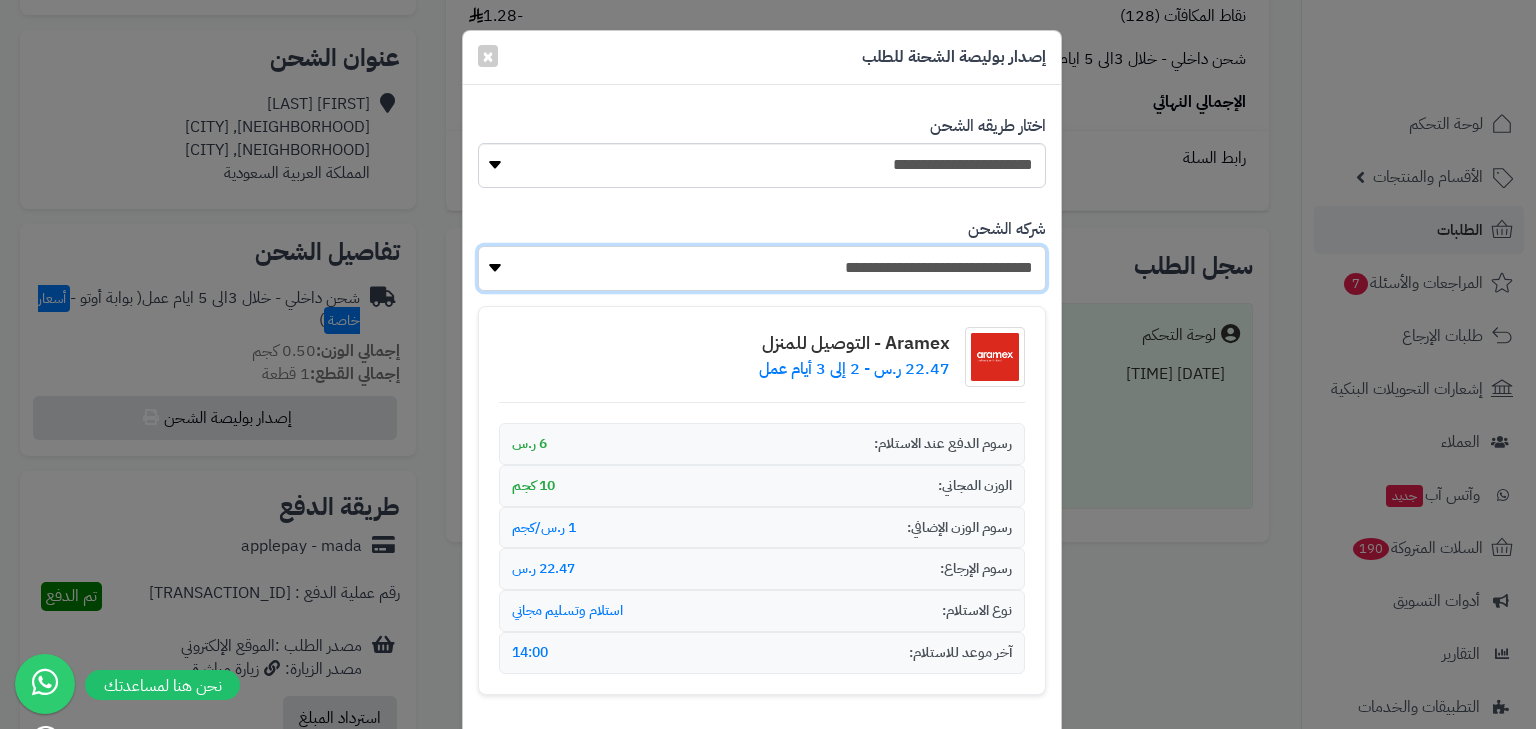scroll, scrollTop: 223, scrollLeft: 0, axis: vertical 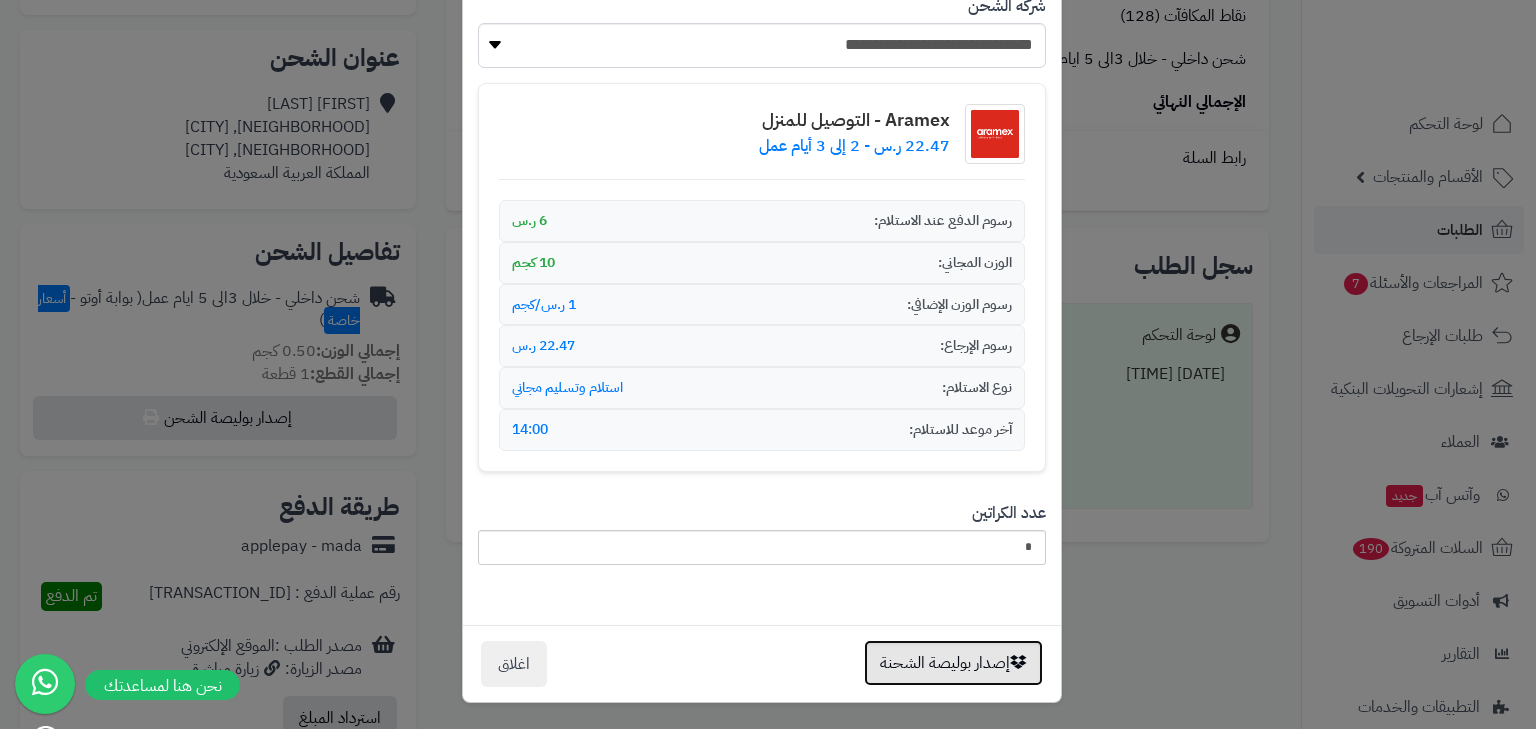 click on "إصدار بوليصة الشحنة" at bounding box center [953, 663] 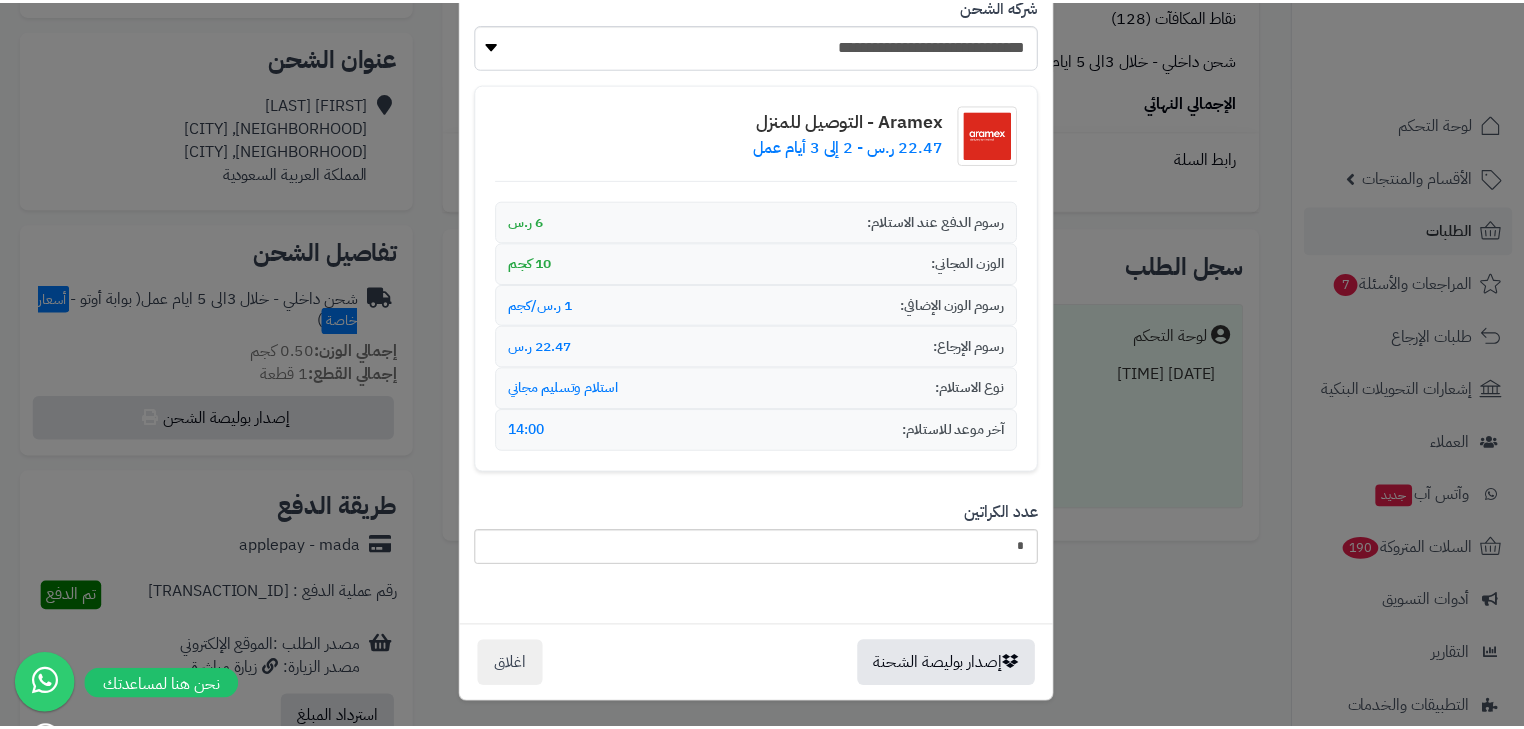 scroll, scrollTop: 0, scrollLeft: 0, axis: both 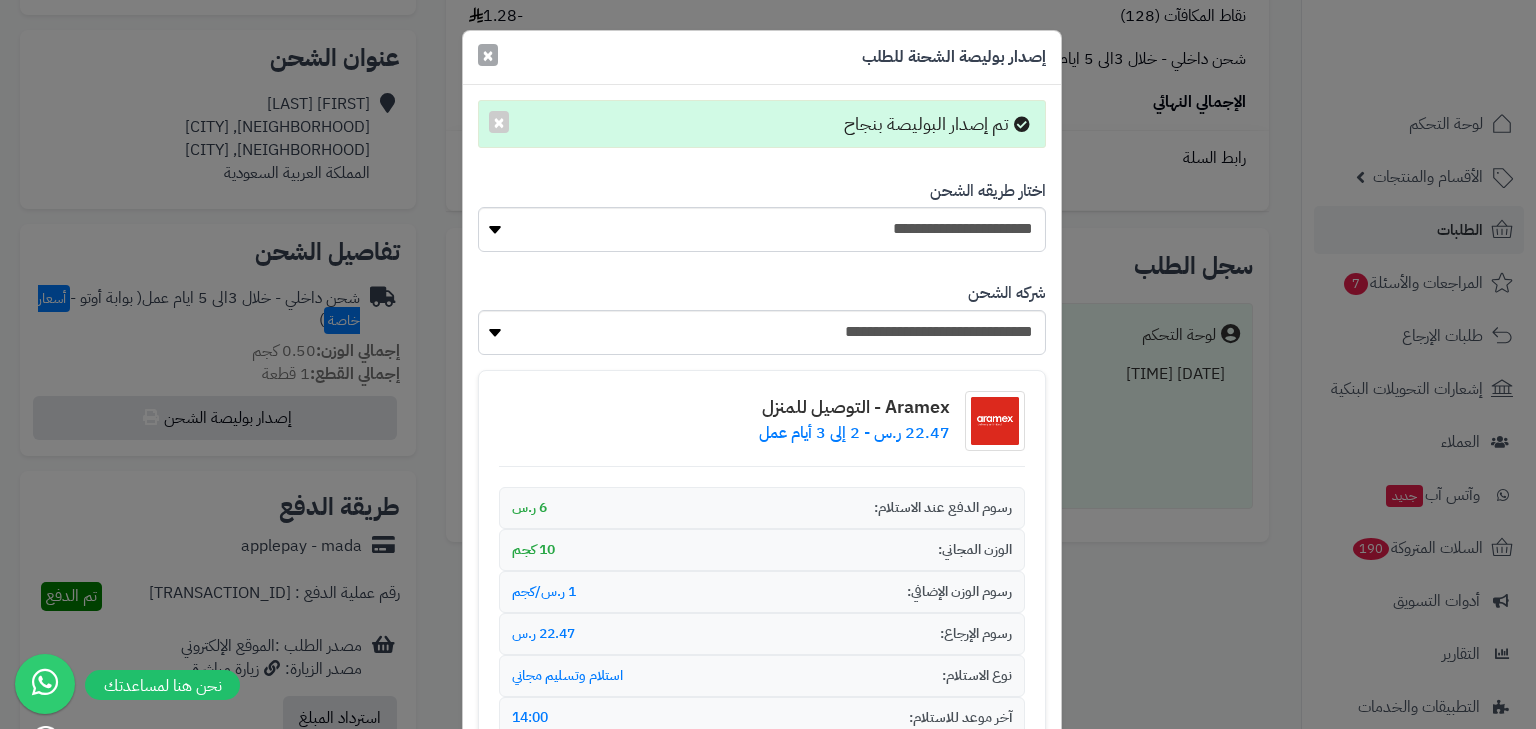 click on "×" at bounding box center (488, 55) 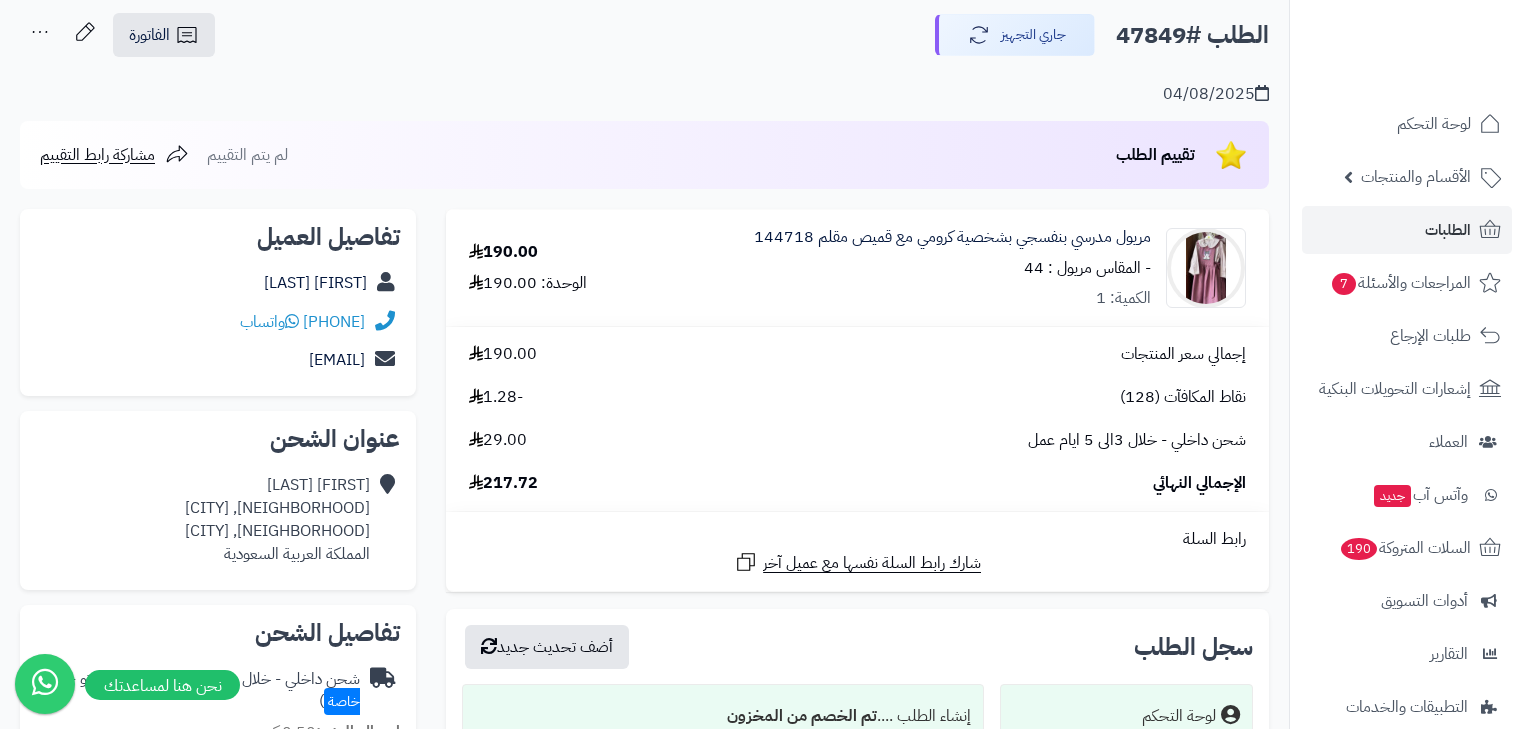 scroll, scrollTop: 0, scrollLeft: 0, axis: both 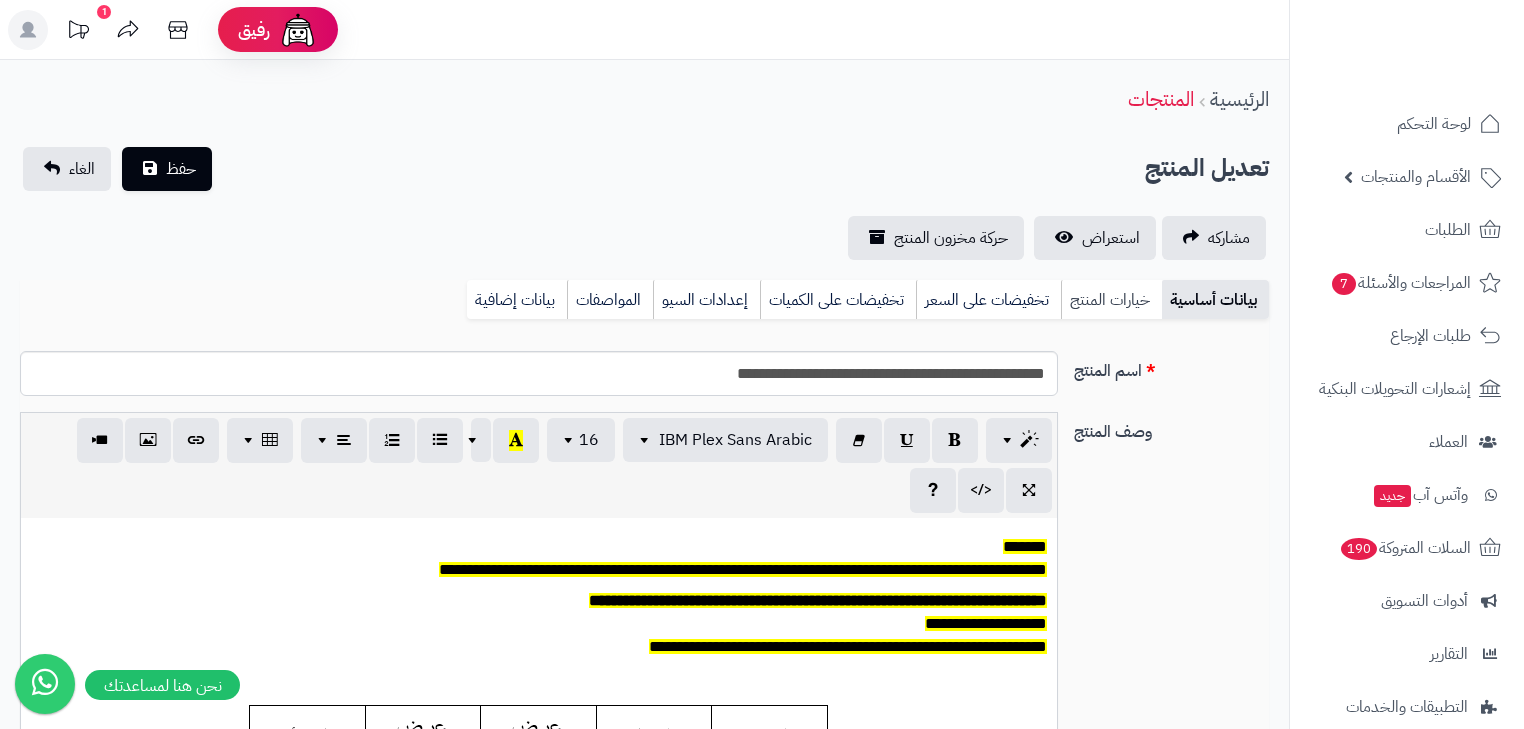 click on "خيارات المنتج" at bounding box center [1111, 300] 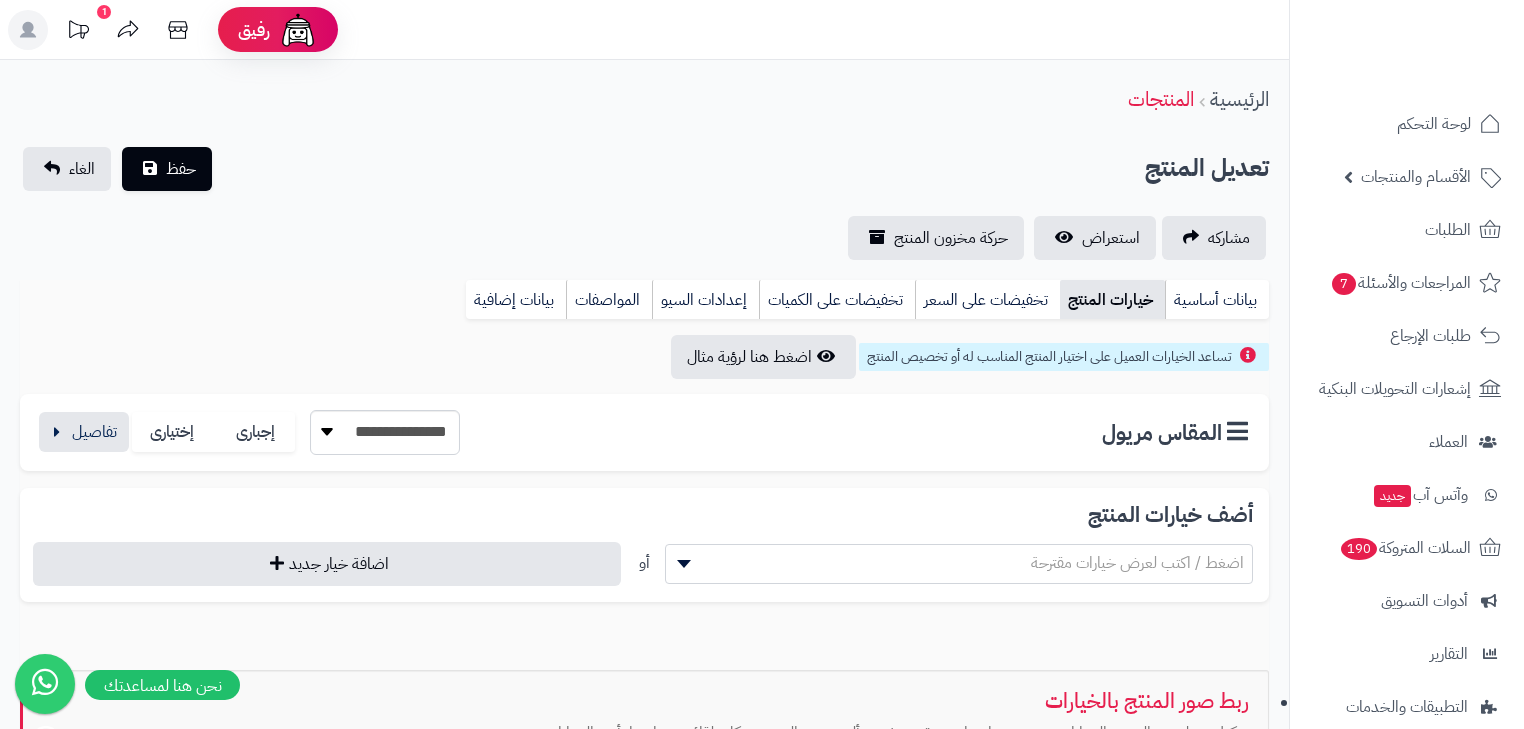 click on "**********" at bounding box center [248, 432] 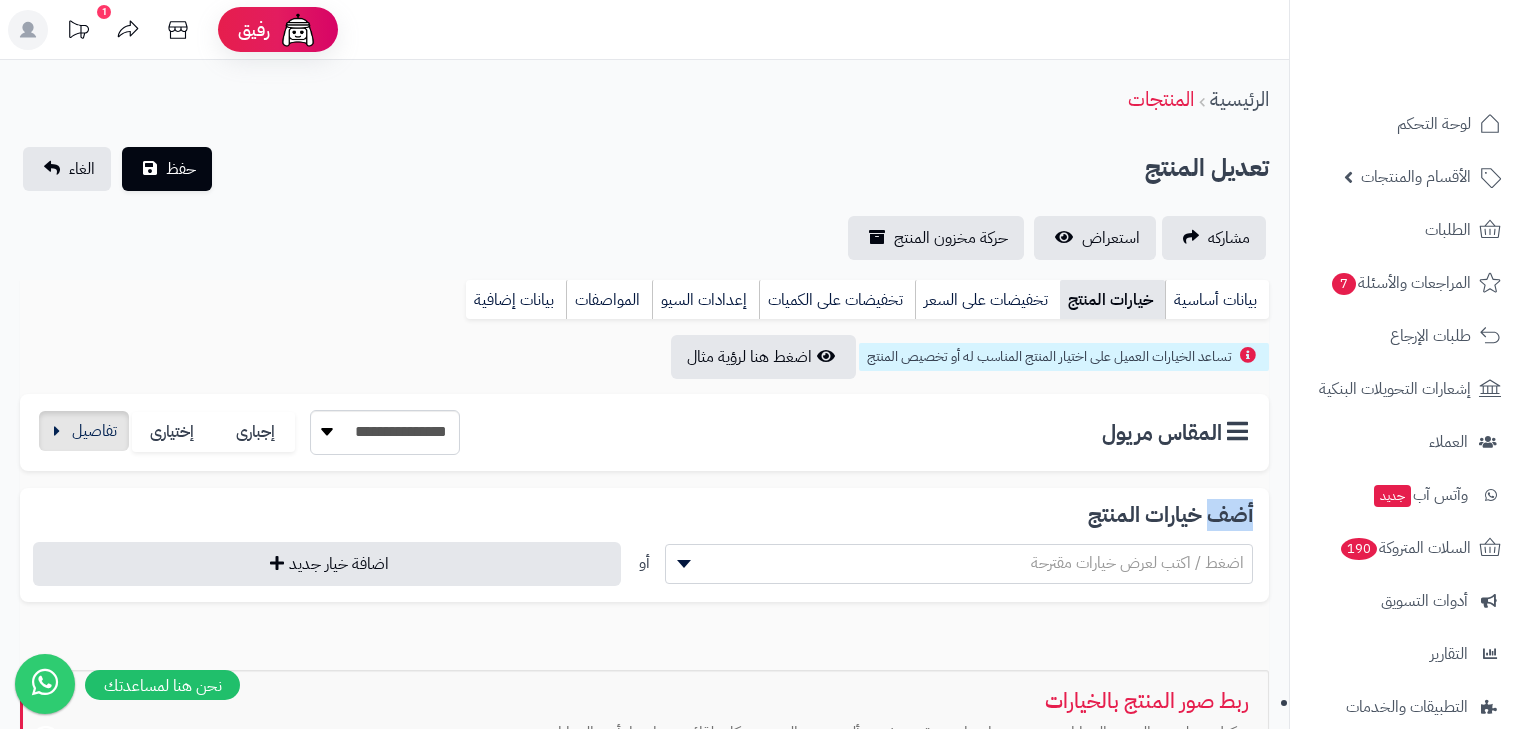drag, startPoint x: 129, startPoint y: 426, endPoint x: 107, endPoint y: 427, distance: 22.022715 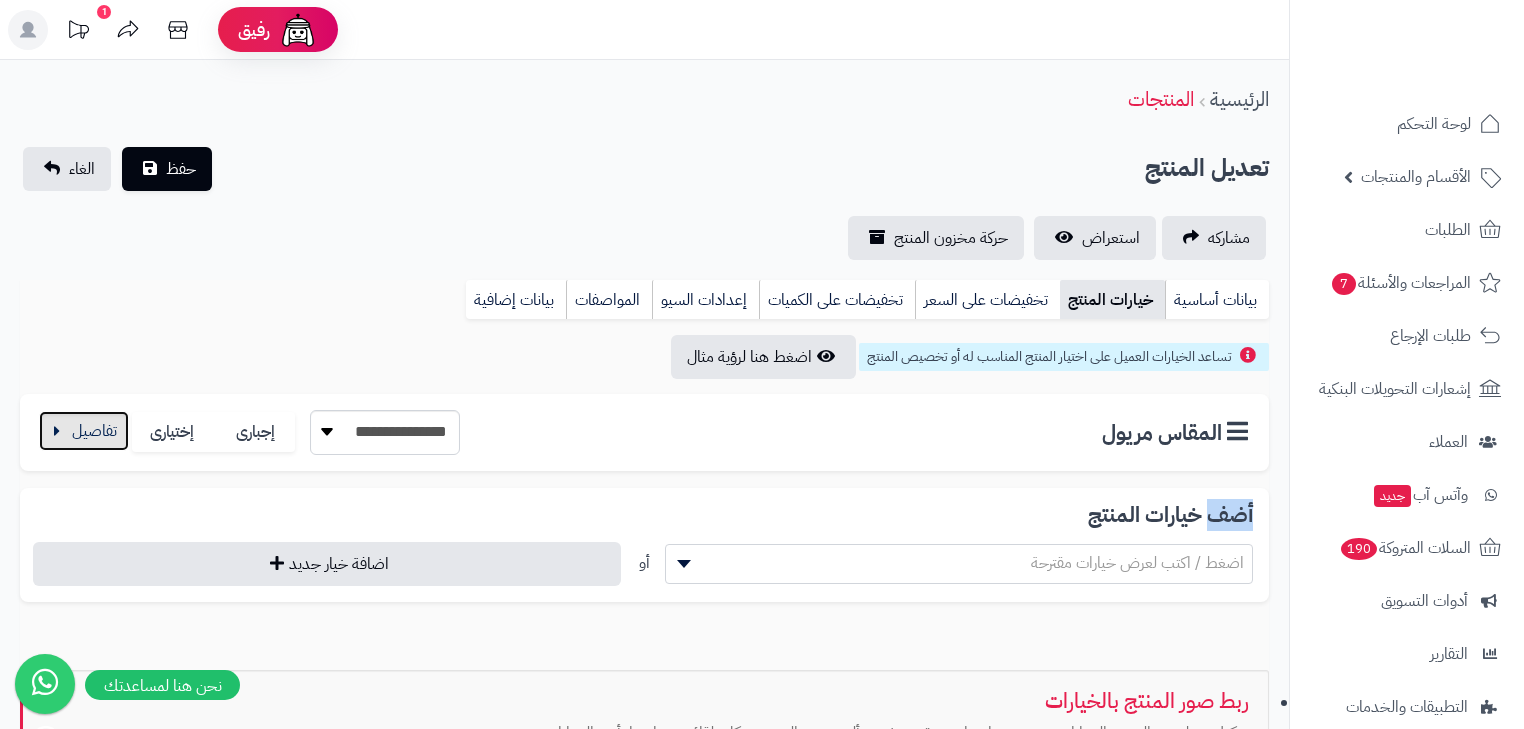 click at bounding box center [84, 431] 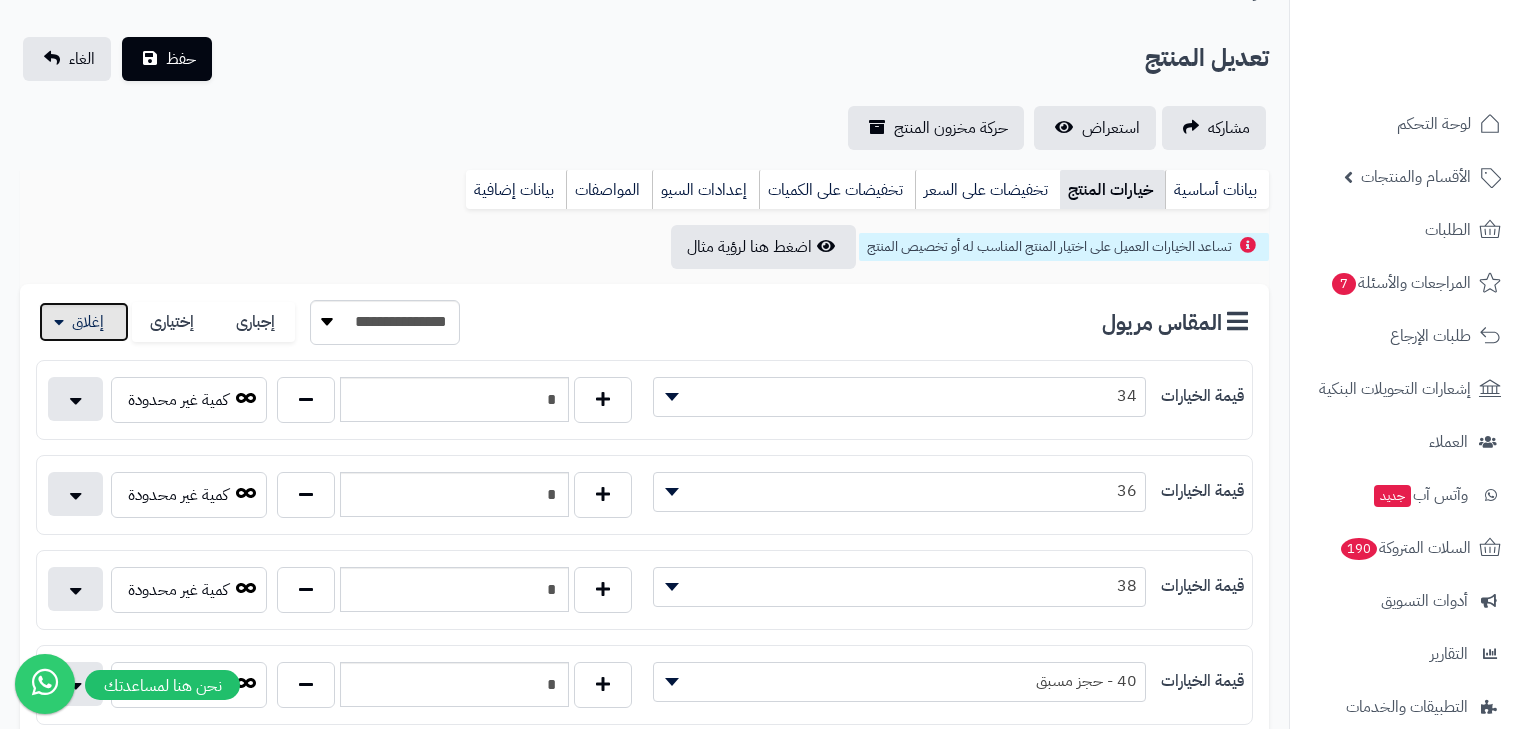 scroll, scrollTop: 320, scrollLeft: 0, axis: vertical 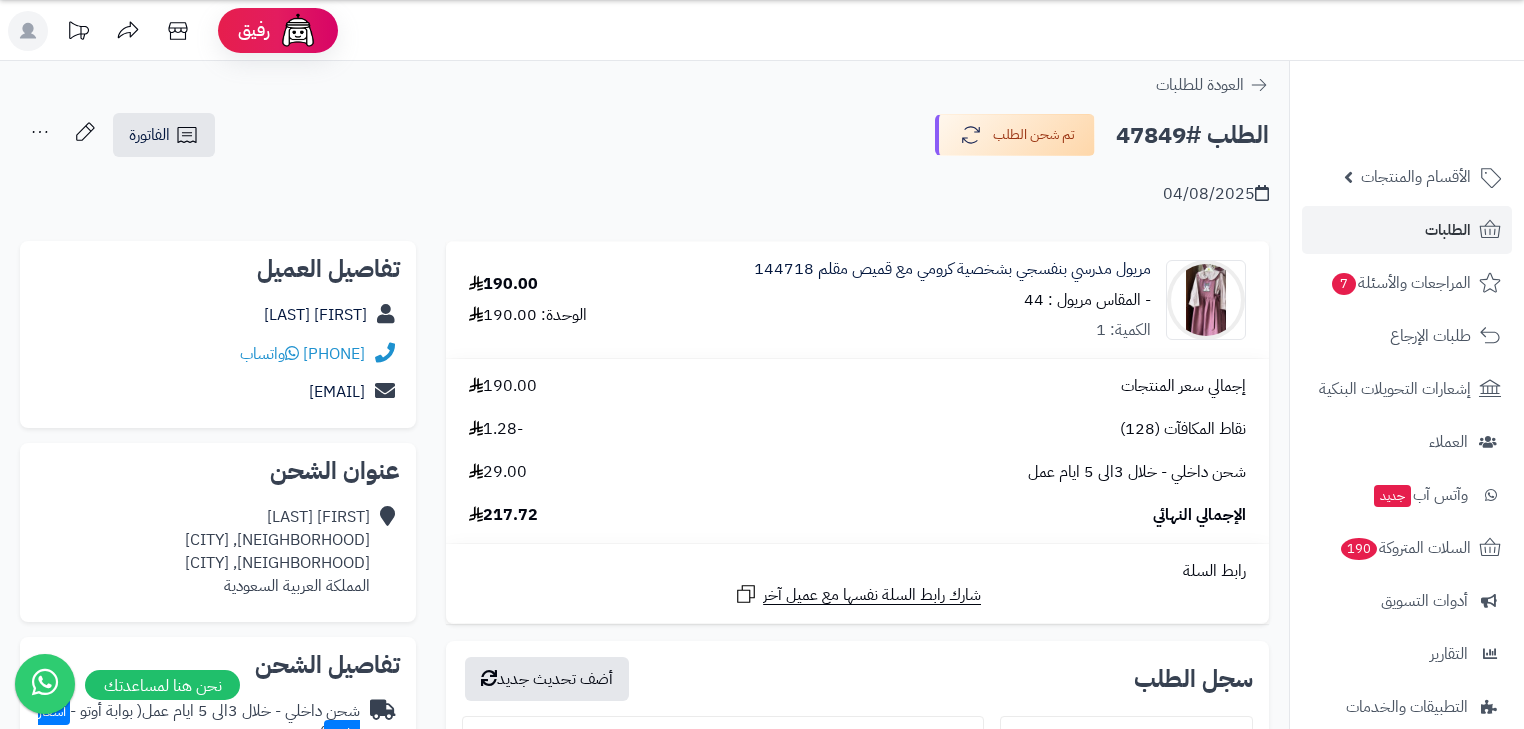 click 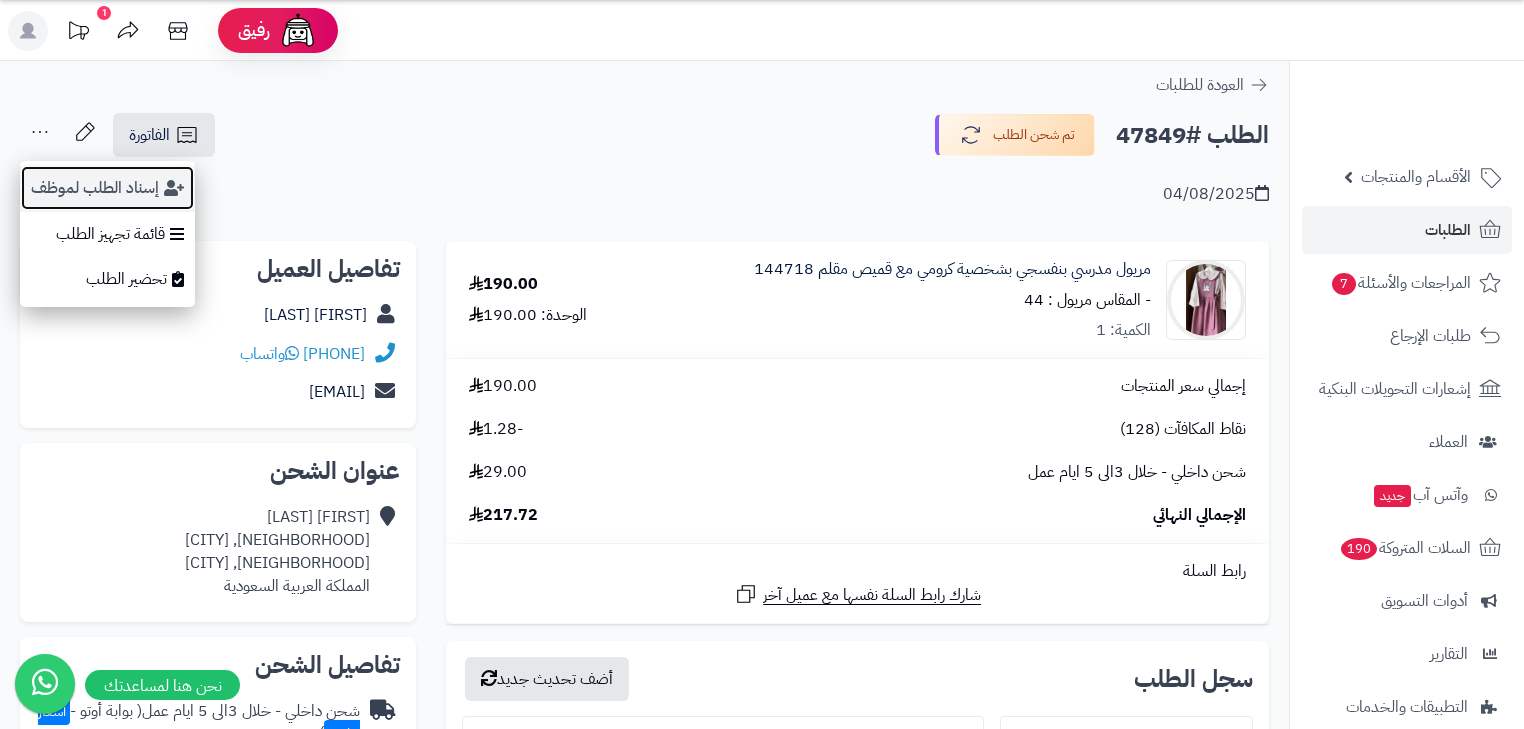 click on "إسناد الطلب لموظف" at bounding box center (107, 188) 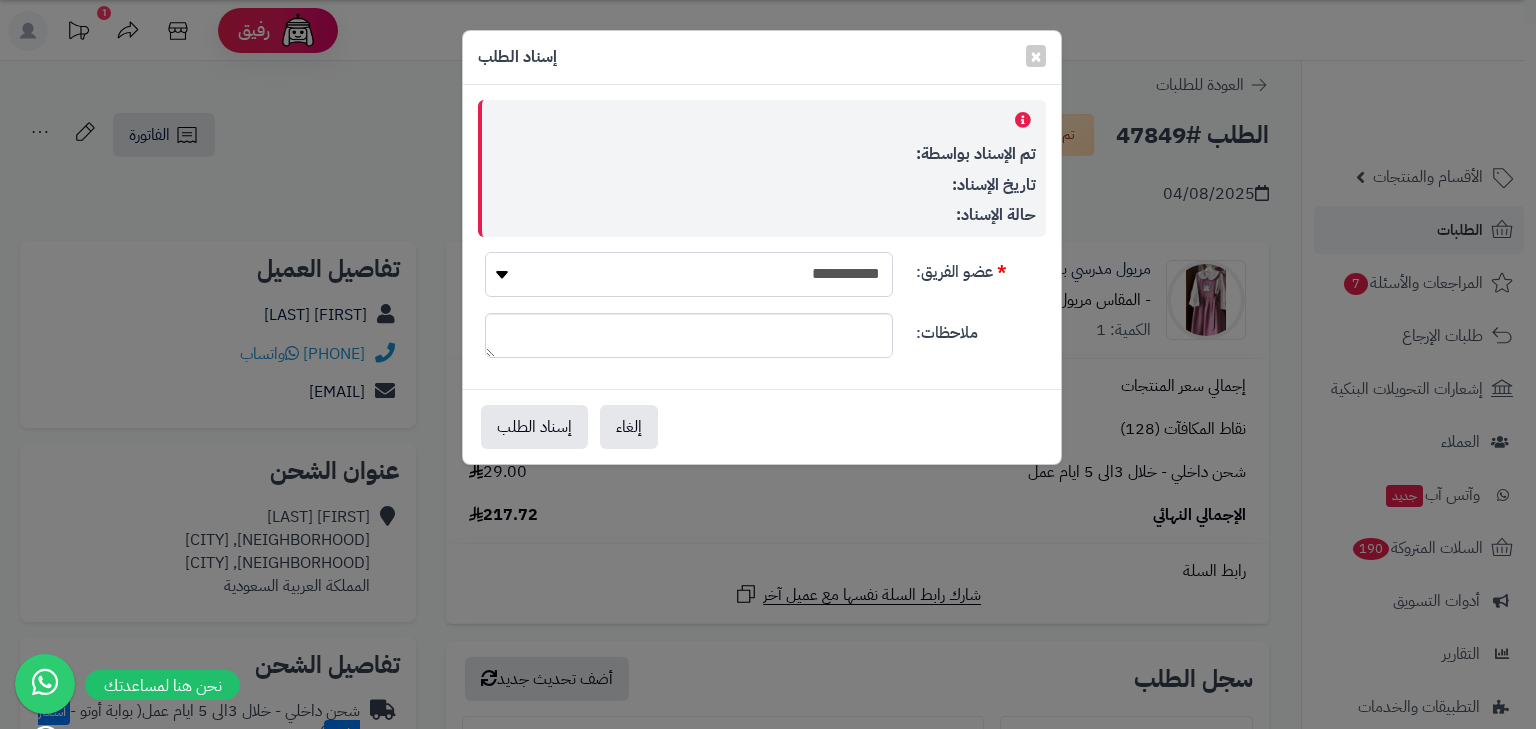 click on "**********" at bounding box center (689, 274) 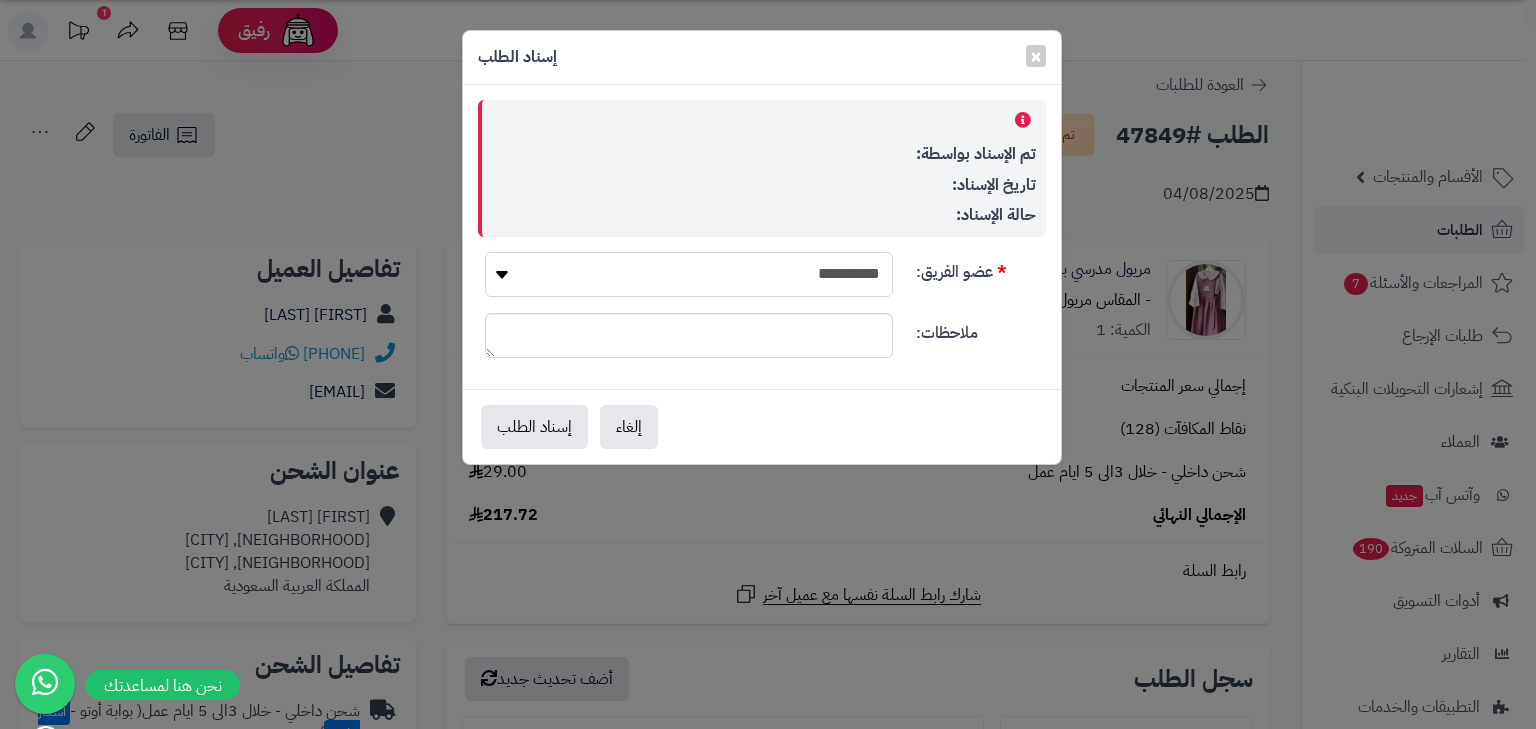 click on "**********" at bounding box center (689, 274) 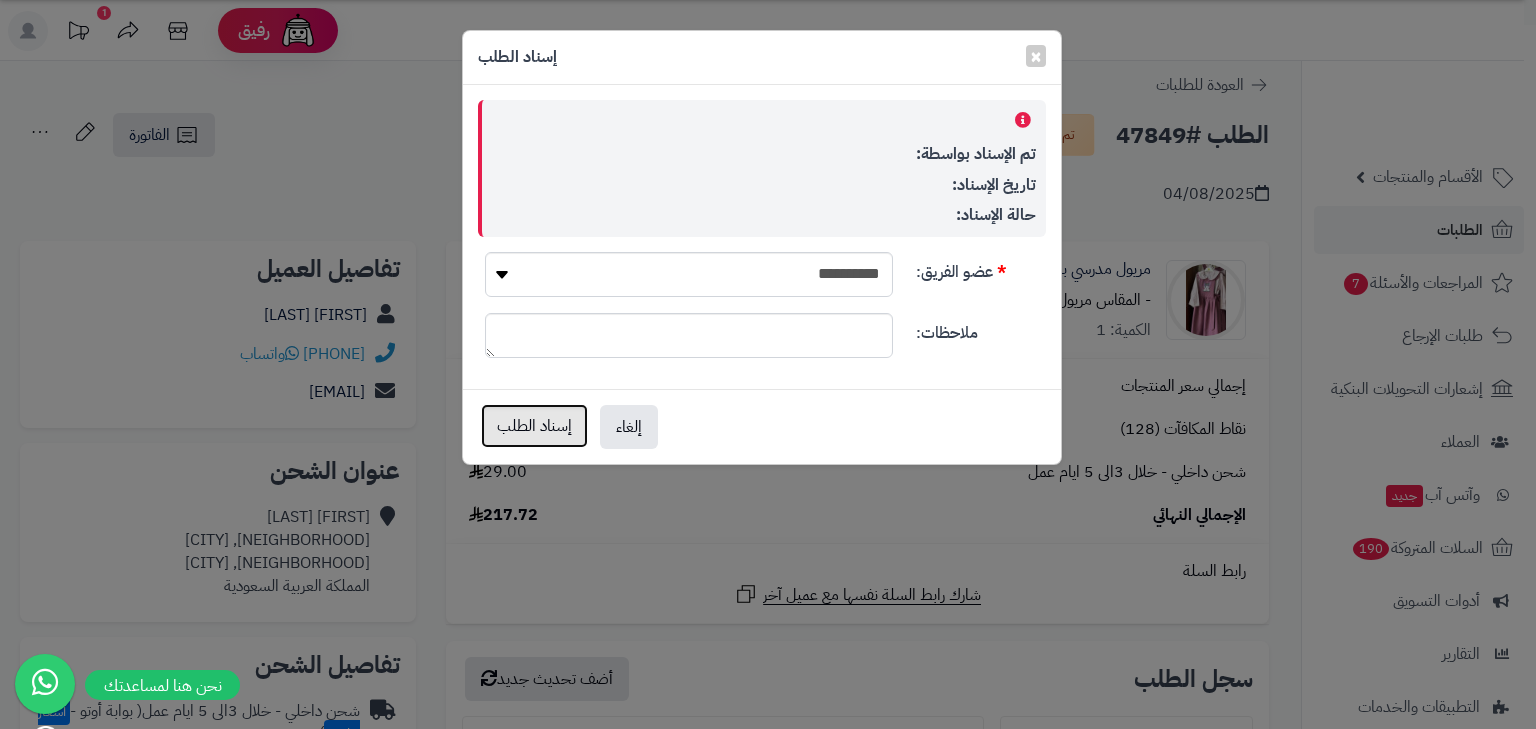 click on "إسناد الطلب" at bounding box center (534, 426) 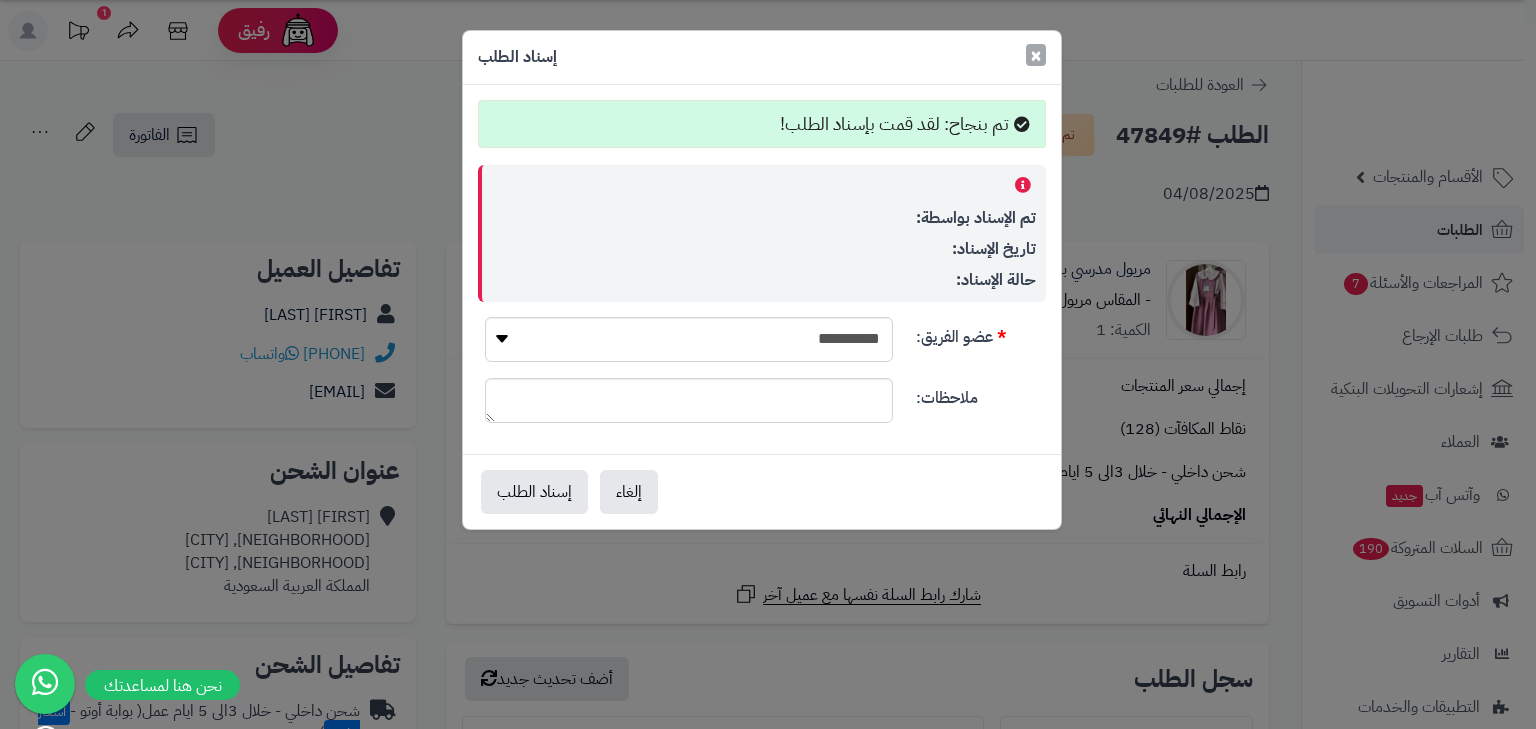 click on "×" at bounding box center [1036, 55] 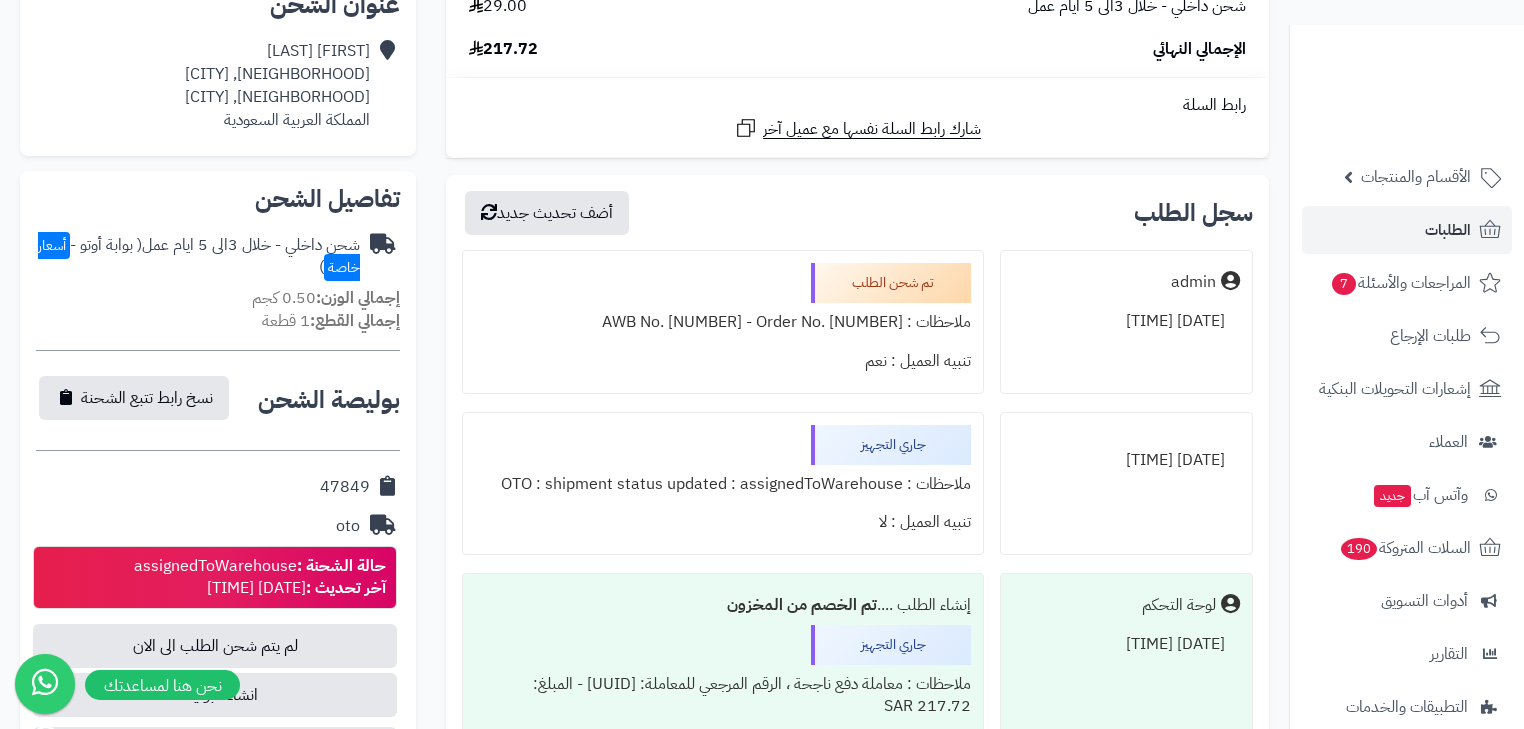 scroll, scrollTop: 556, scrollLeft: 0, axis: vertical 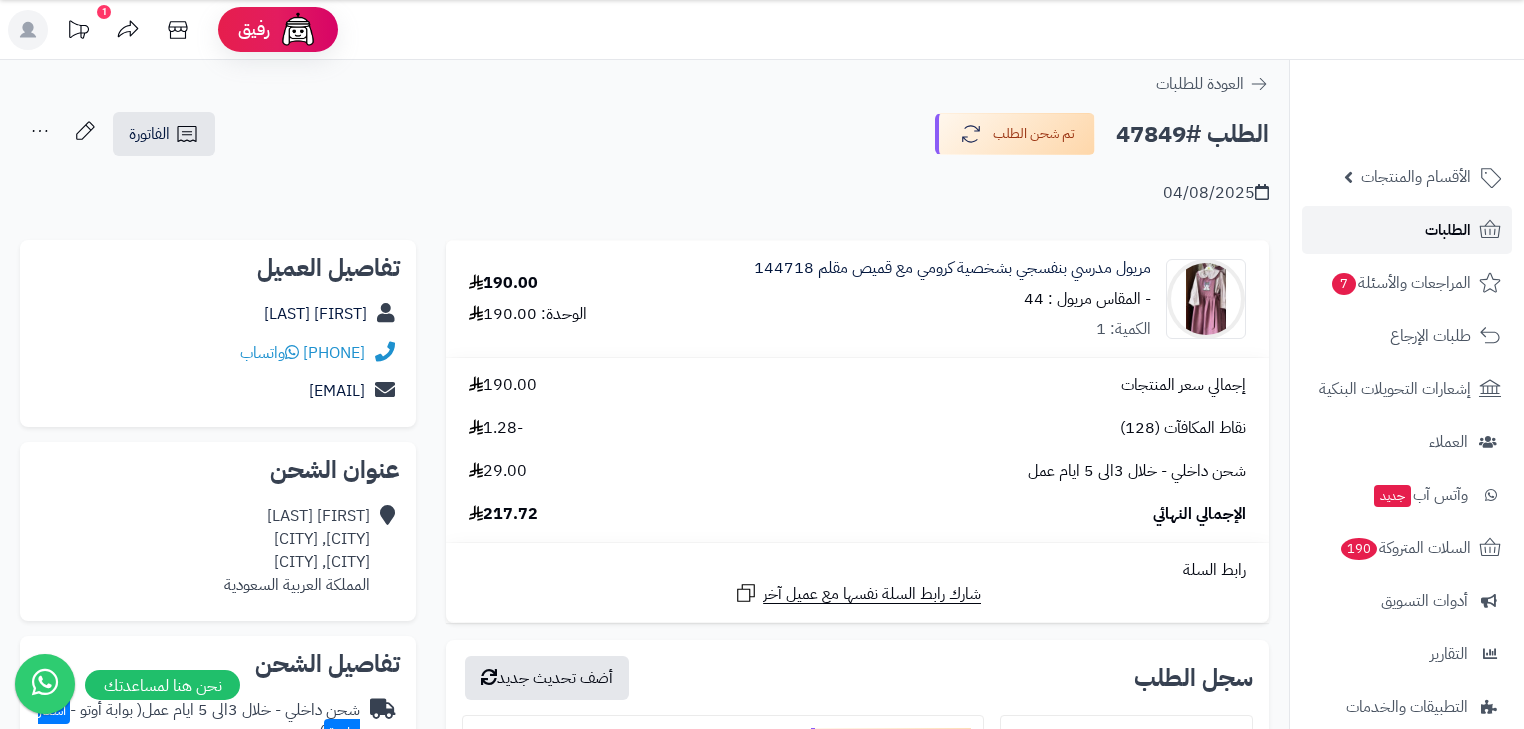 click on "الطلبات" at bounding box center (1407, 230) 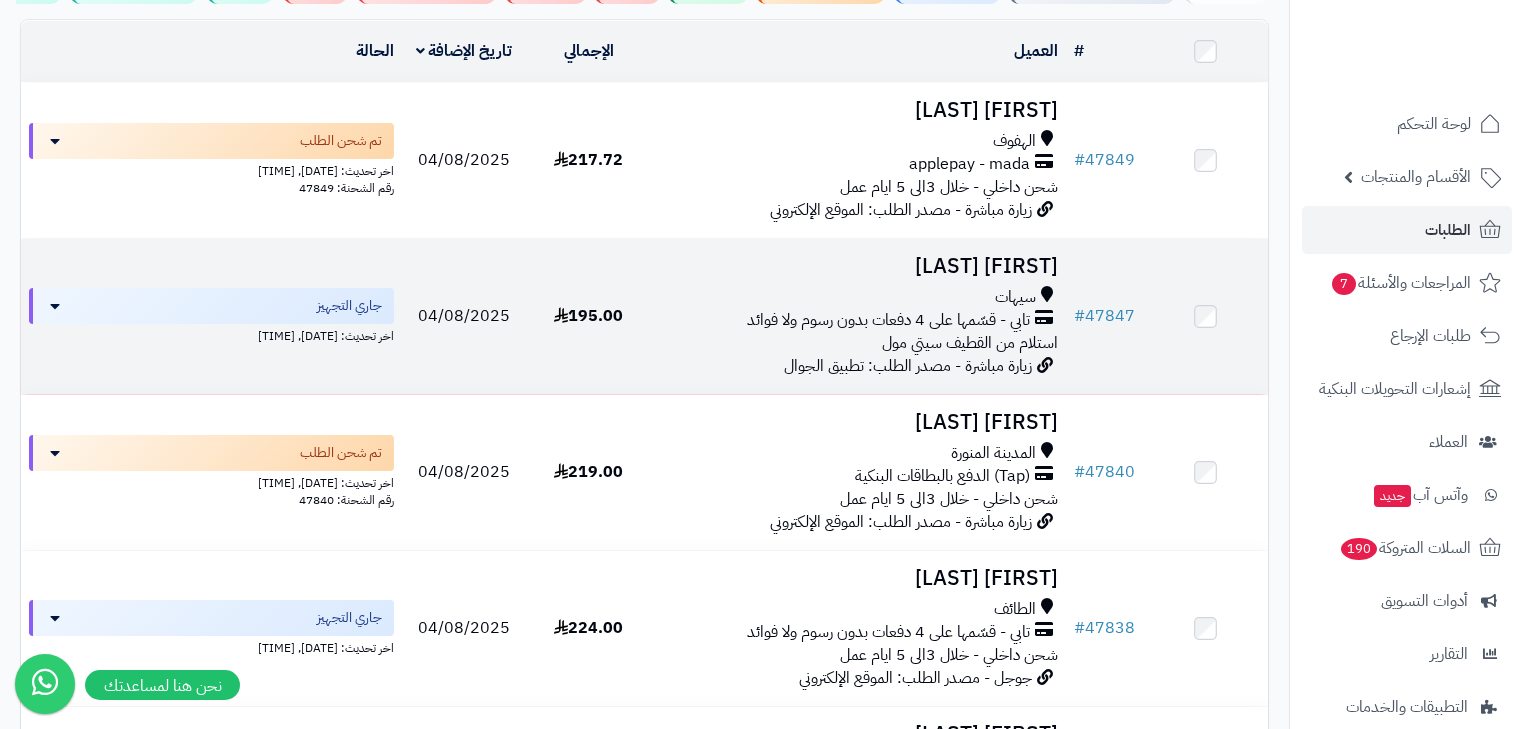 scroll, scrollTop: 240, scrollLeft: 0, axis: vertical 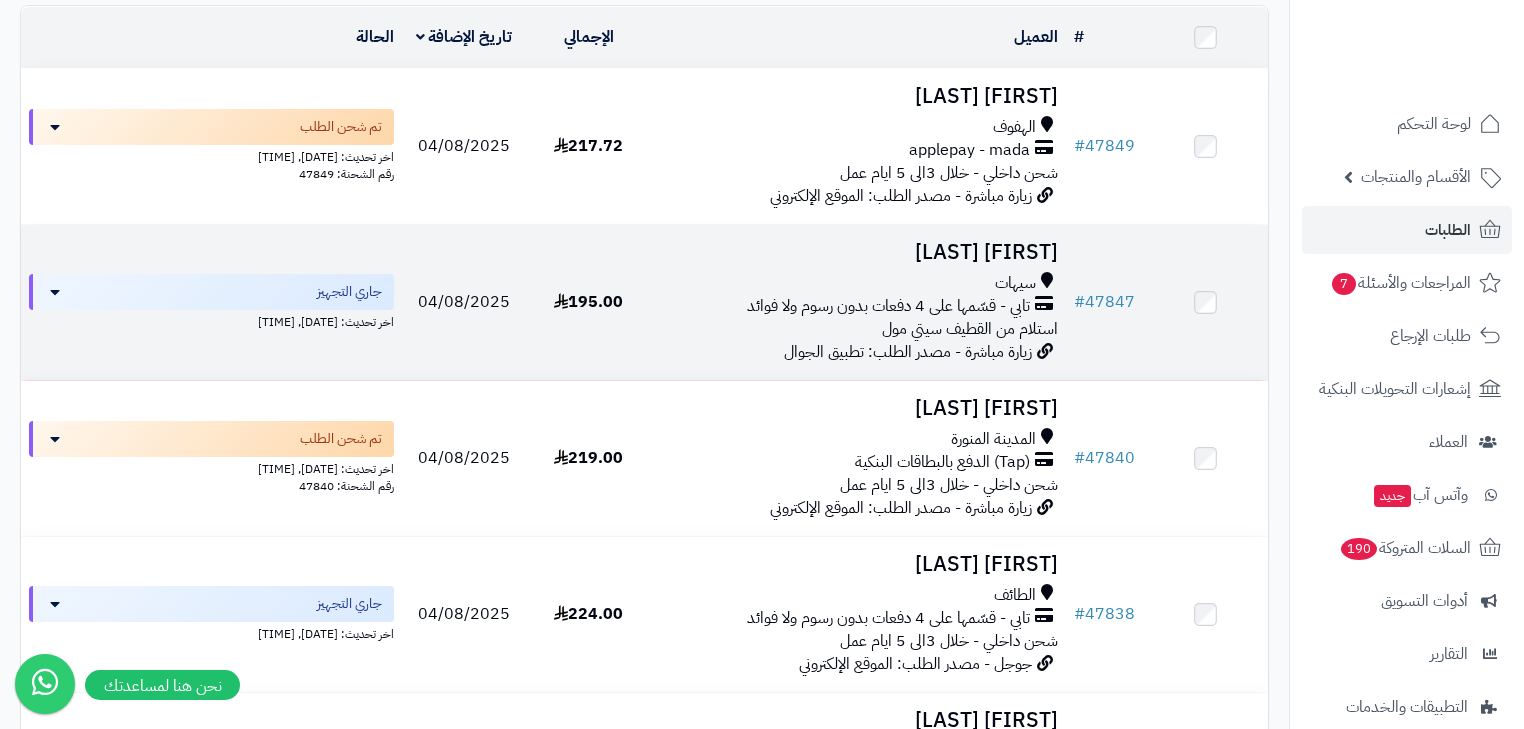 click on "استلام من القطيف  سيتي مول" at bounding box center [970, 329] 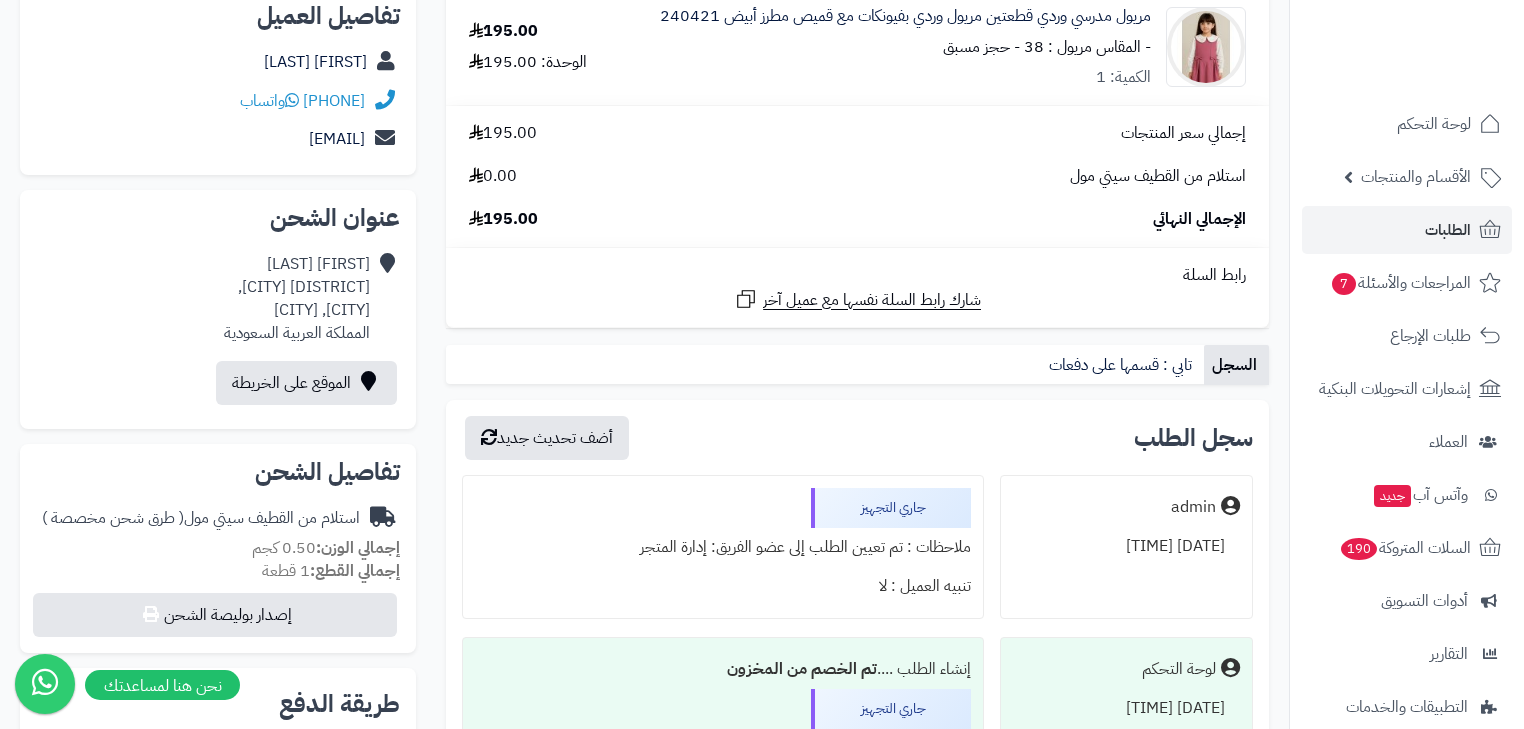 scroll, scrollTop: 400, scrollLeft: 0, axis: vertical 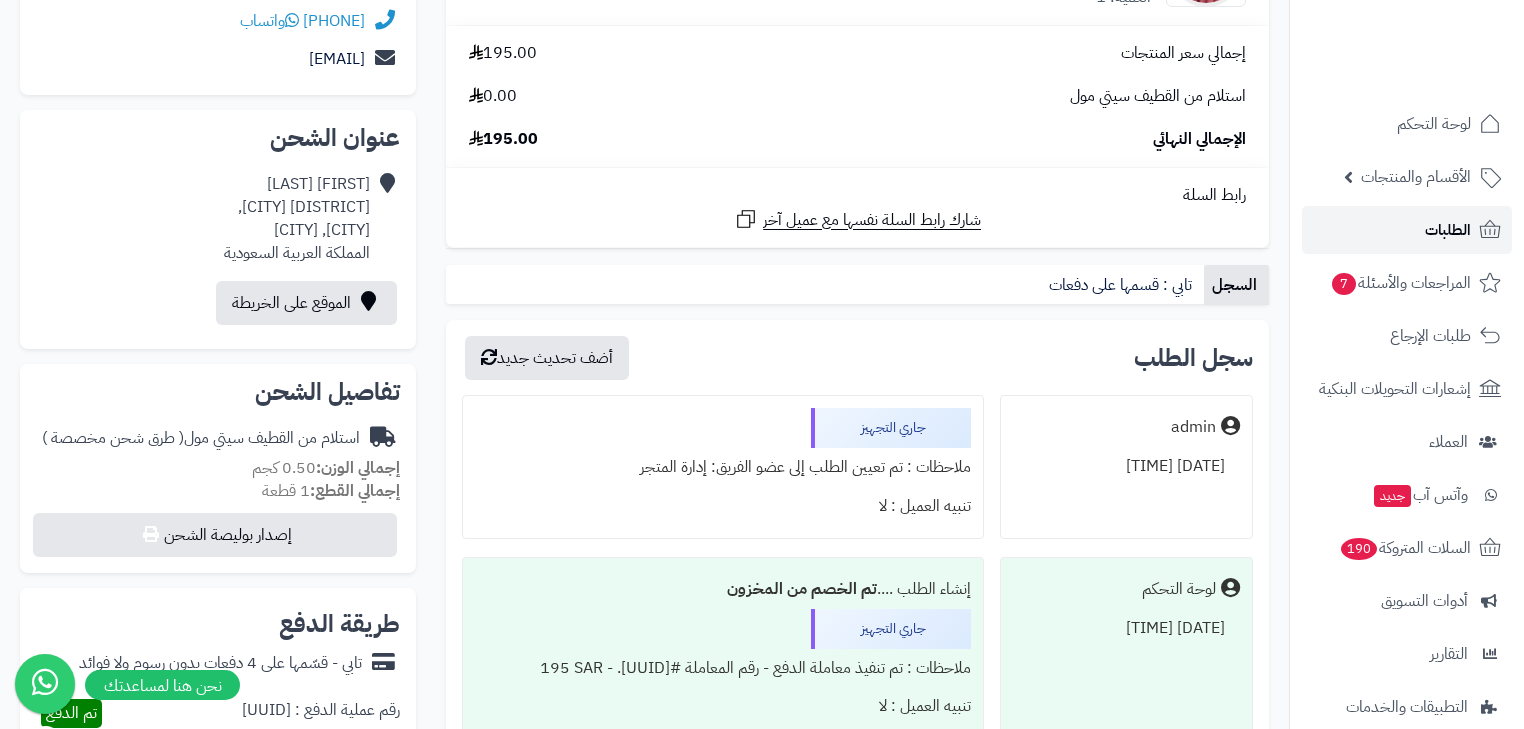 click on "الطلبات" at bounding box center (1407, 230) 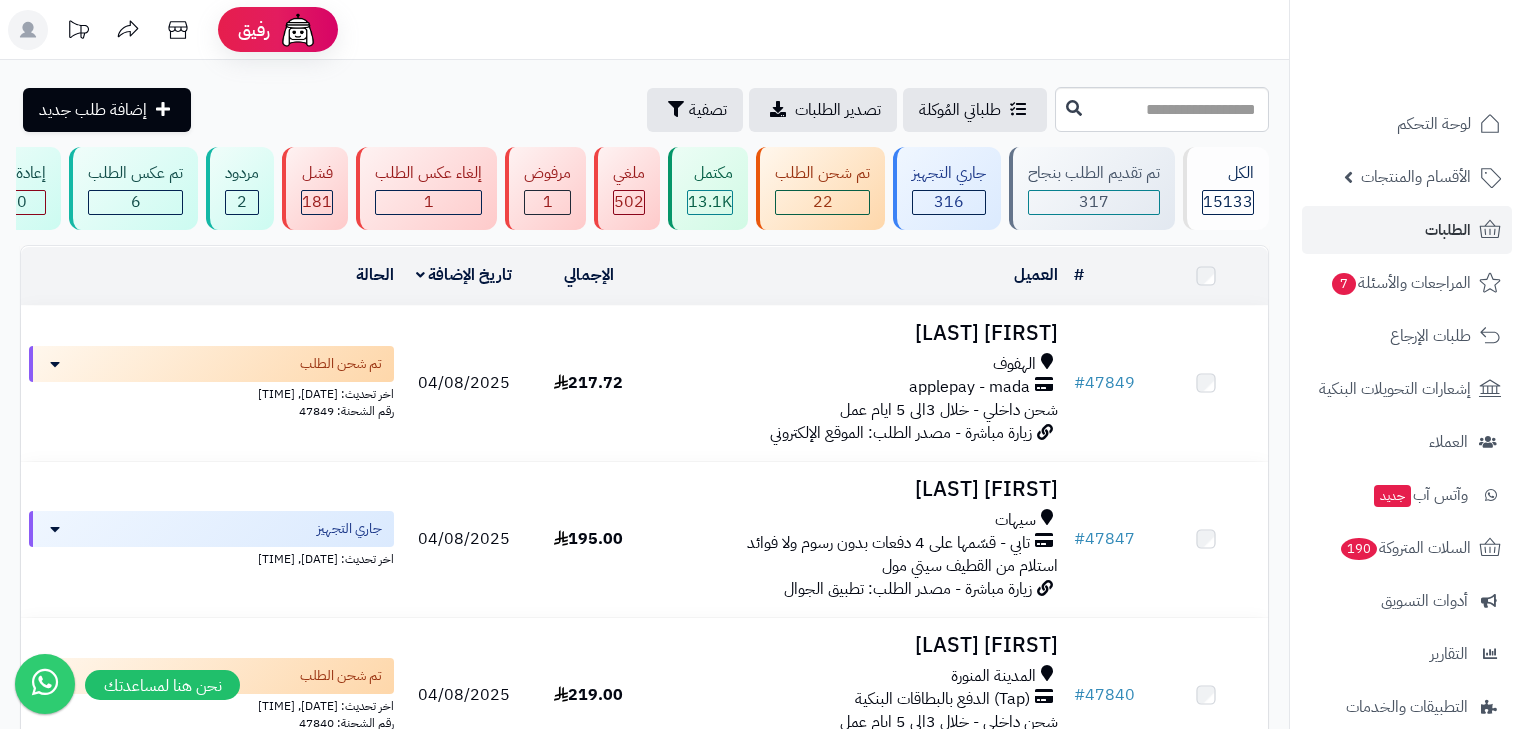 scroll, scrollTop: 0, scrollLeft: 0, axis: both 